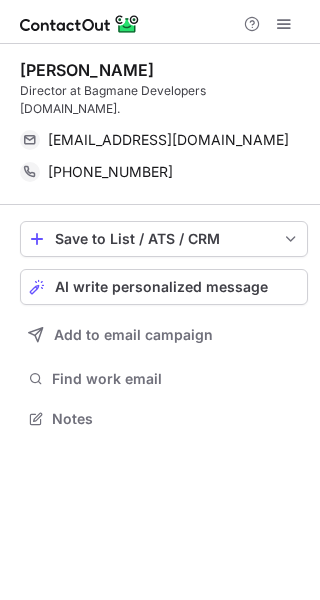 scroll, scrollTop: 0, scrollLeft: 0, axis: both 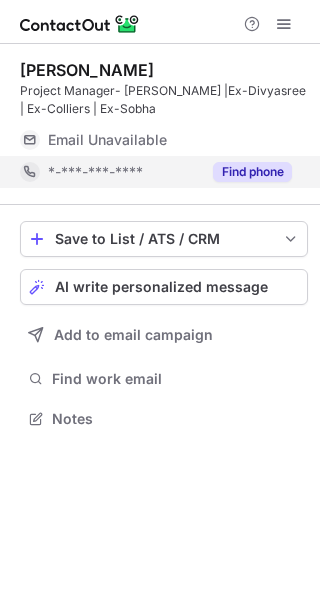 click on "Find phone" at bounding box center (246, 172) 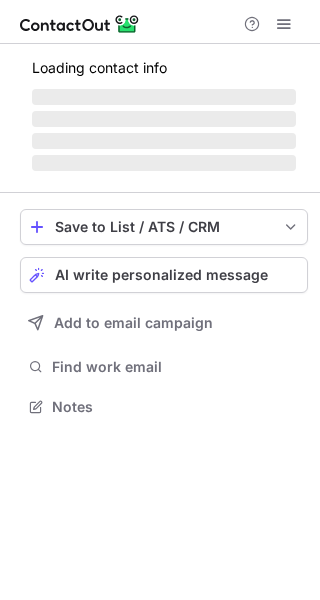 scroll, scrollTop: 0, scrollLeft: 0, axis: both 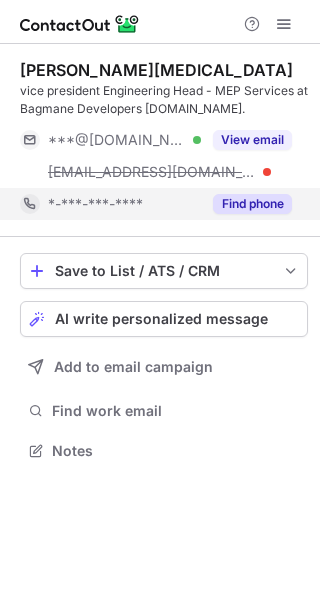 click on "Find phone" at bounding box center (246, 204) 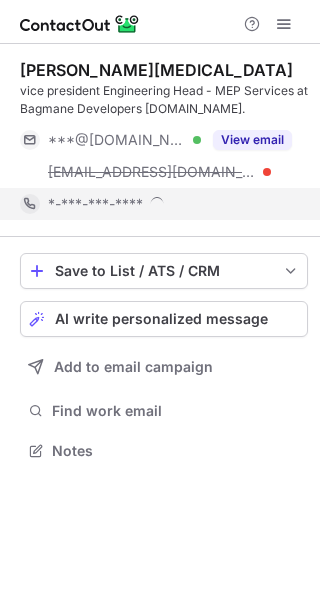 scroll, scrollTop: 10, scrollLeft: 10, axis: both 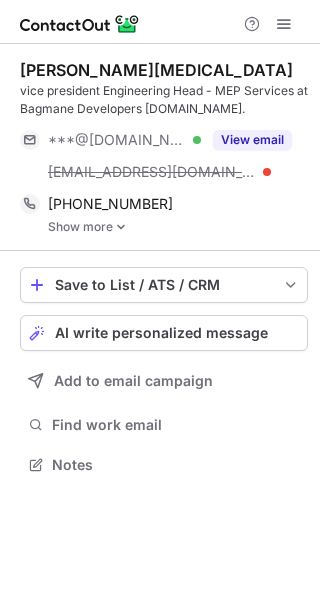 click at bounding box center (121, 227) 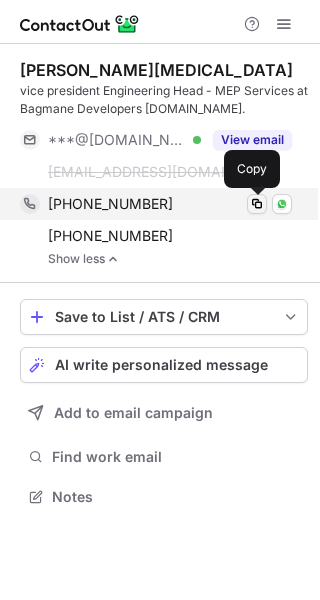 click at bounding box center (257, 204) 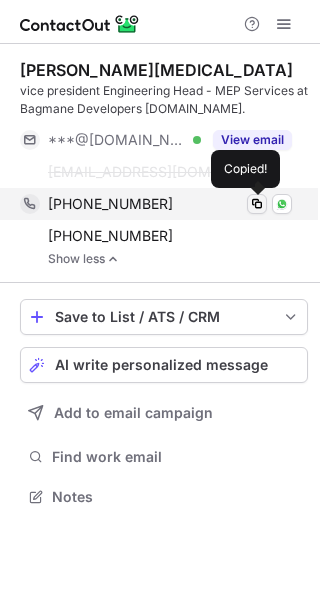 click at bounding box center (257, 204) 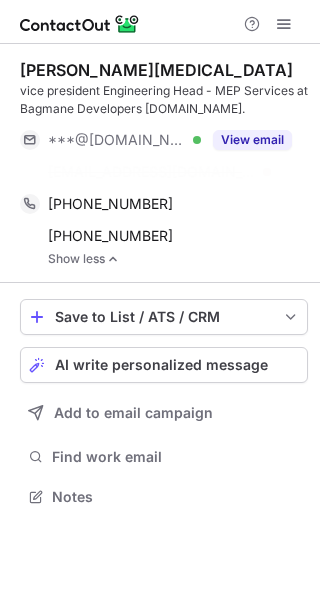 scroll, scrollTop: 451, scrollLeft: 320, axis: both 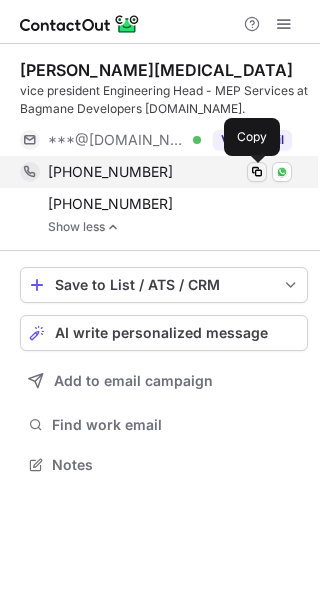 click at bounding box center (257, 172) 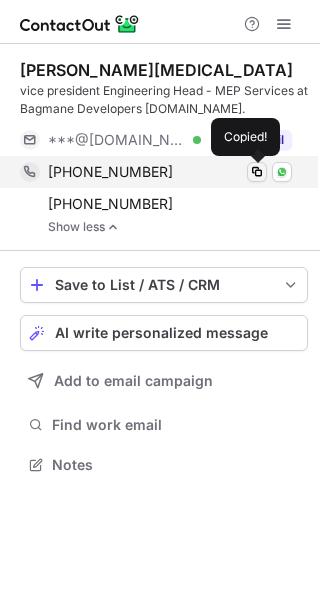 click at bounding box center (257, 172) 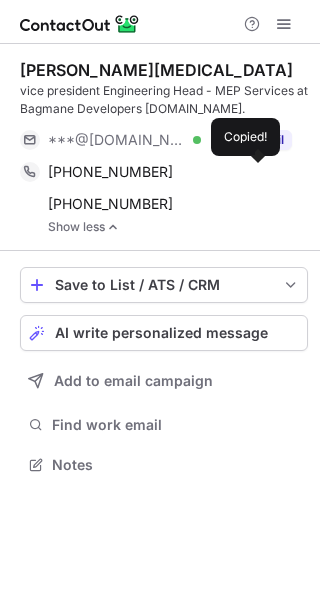 drag, startPoint x: 251, startPoint y: 167, endPoint x: -82, endPoint y: 635, distance: 574.38055 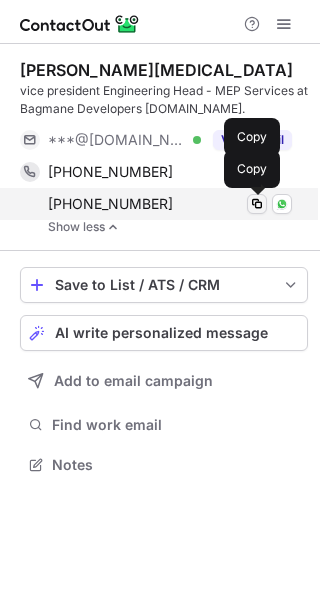 click at bounding box center [257, 204] 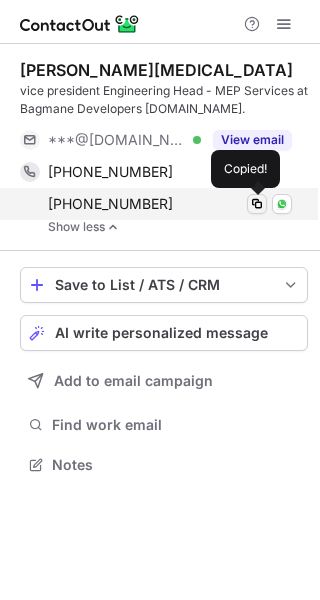 click at bounding box center [257, 204] 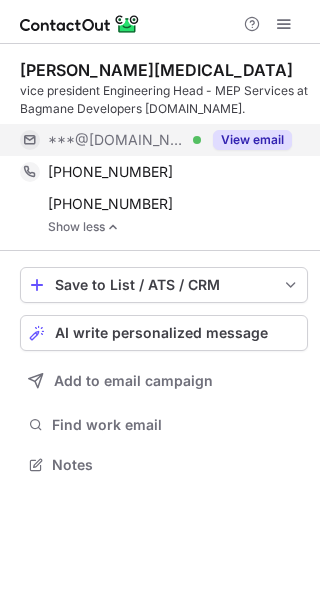 click on "View email" at bounding box center (252, 140) 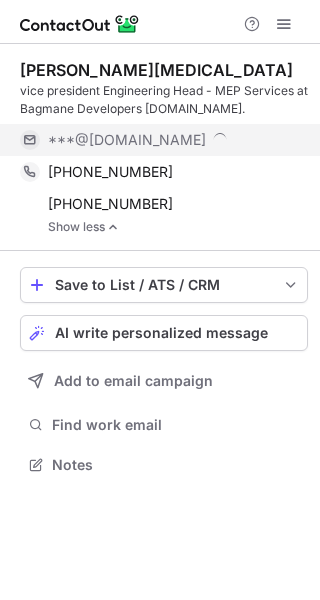 scroll, scrollTop: 10, scrollLeft: 10, axis: both 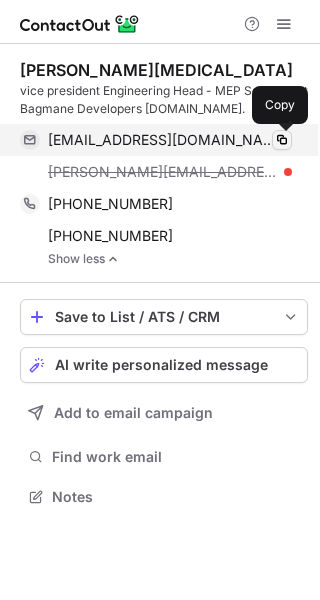 click at bounding box center (282, 140) 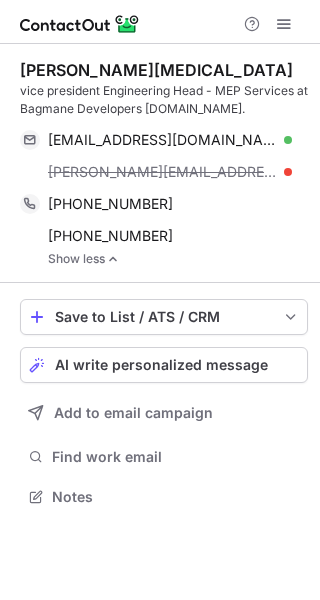 drag, startPoint x: 277, startPoint y: 142, endPoint x: -117, endPoint y: 555, distance: 570.79333 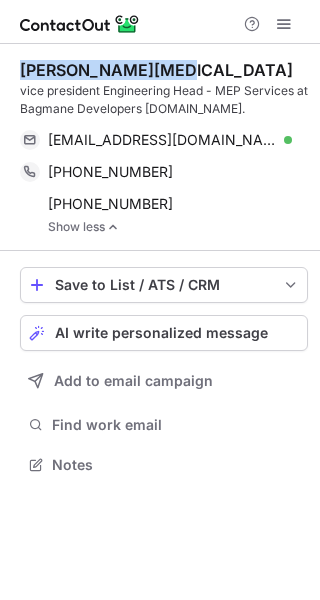 drag, startPoint x: 10, startPoint y: 65, endPoint x: 196, endPoint y: 50, distance: 186.60385 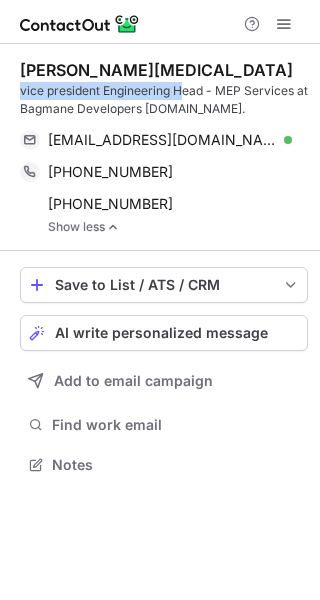 drag, startPoint x: 13, startPoint y: 91, endPoint x: 186, endPoint y: 93, distance: 173.01157 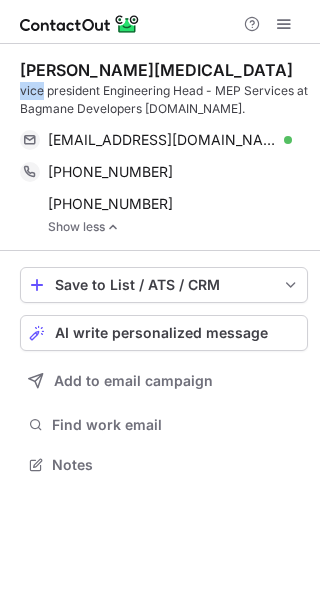 click on "vice president Engineering Head - MEP Services at Bagmane Developers Pvt.Ltd." at bounding box center [164, 100] 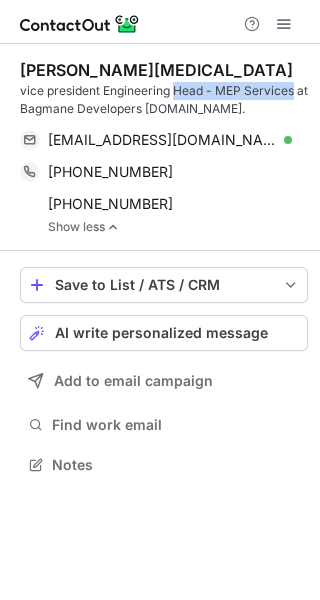 drag, startPoint x: 177, startPoint y: 91, endPoint x: 303, endPoint y: 90, distance: 126.00397 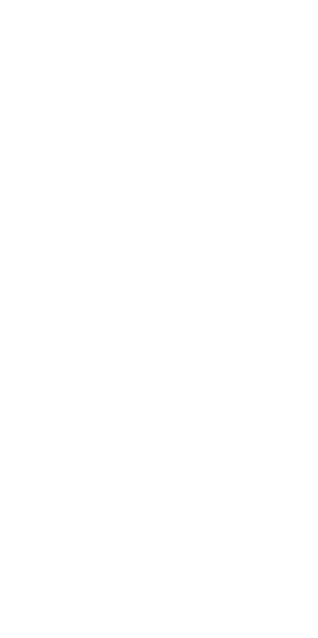 scroll, scrollTop: 0, scrollLeft: 0, axis: both 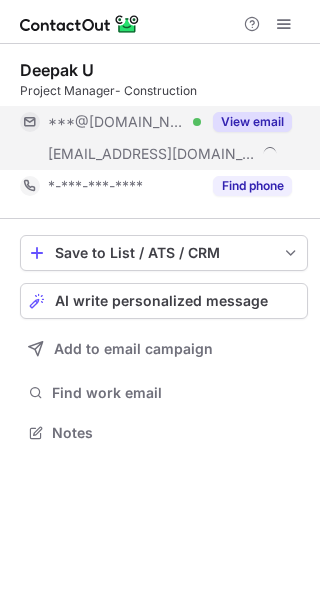 click on "***@gmail.com Verified ***@bagmanegroup.com View email" at bounding box center (164, 138) 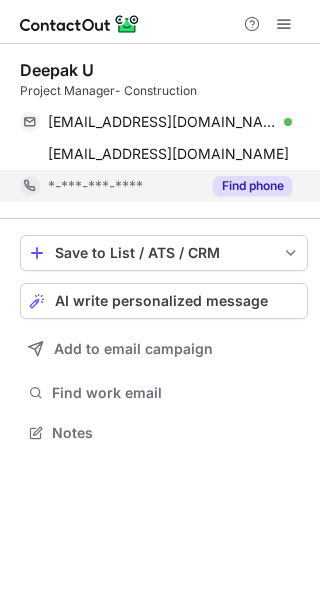 click on "Find phone" at bounding box center (252, 186) 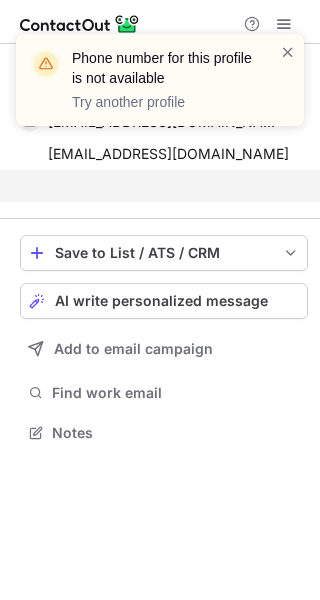 scroll, scrollTop: 386, scrollLeft: 320, axis: both 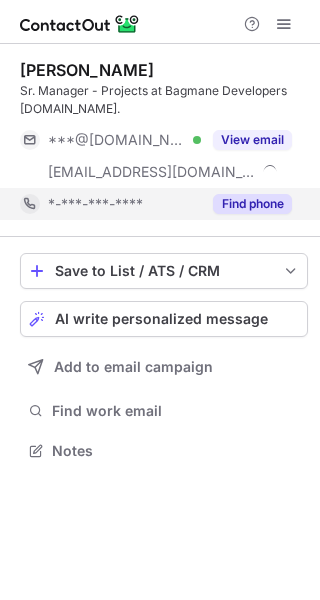 click on "Find phone" at bounding box center (252, 204) 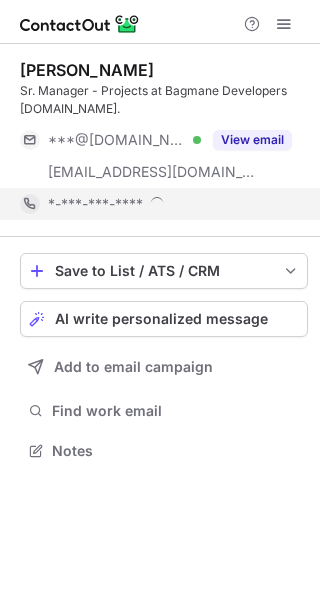 scroll, scrollTop: 10, scrollLeft: 10, axis: both 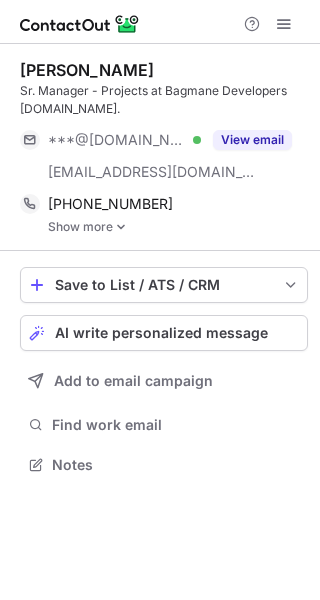 click on "Show more" at bounding box center (178, 227) 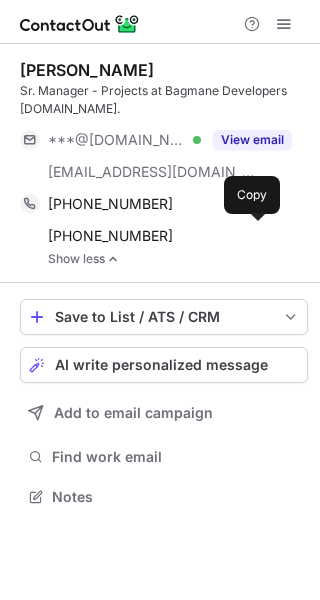 scroll, scrollTop: 10, scrollLeft: 10, axis: both 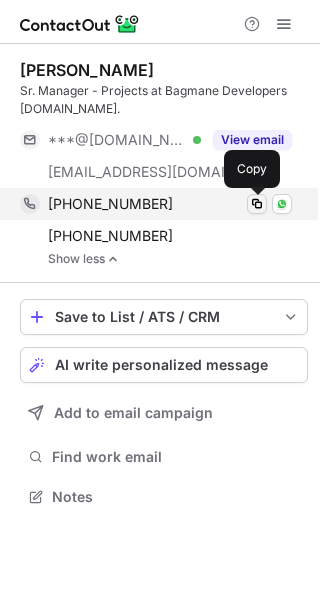click at bounding box center [257, 204] 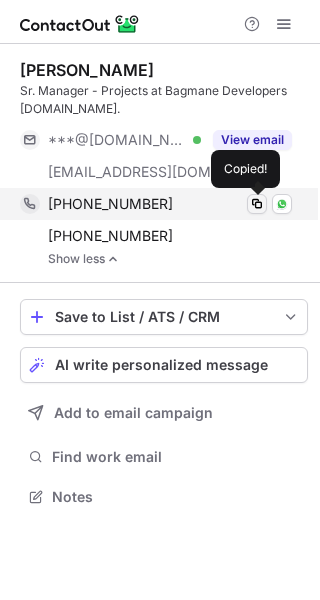click at bounding box center [257, 204] 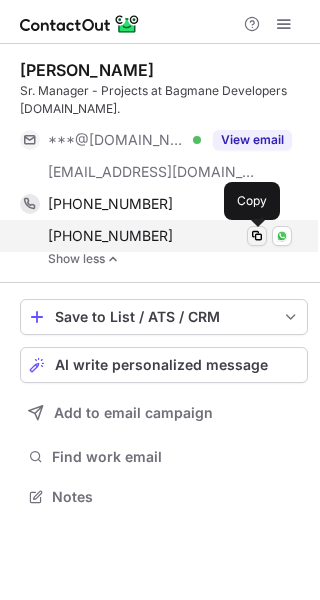 click at bounding box center [257, 236] 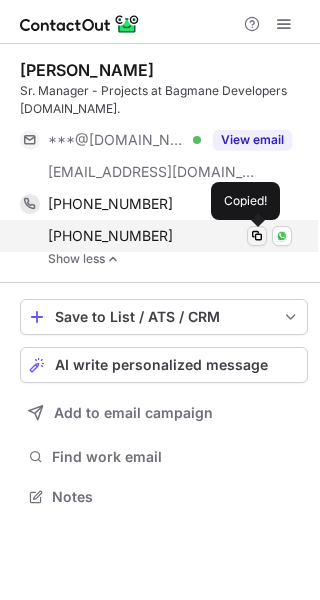 click at bounding box center (257, 236) 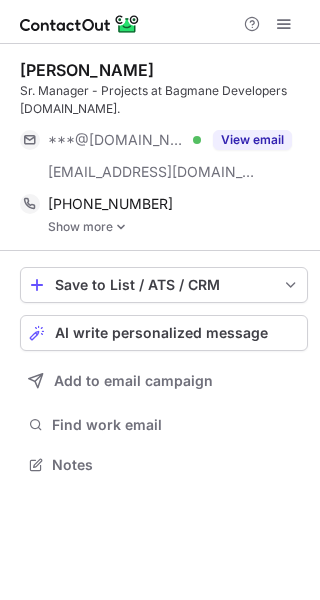 scroll, scrollTop: 0, scrollLeft: 0, axis: both 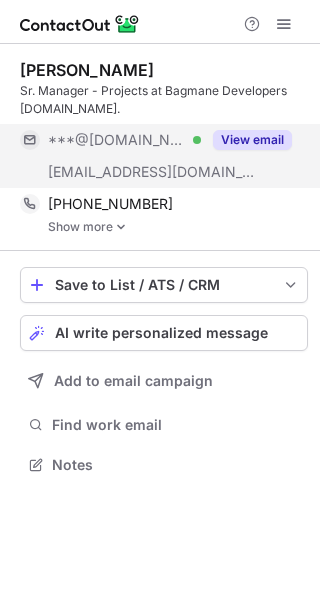 click on "View email" at bounding box center (252, 140) 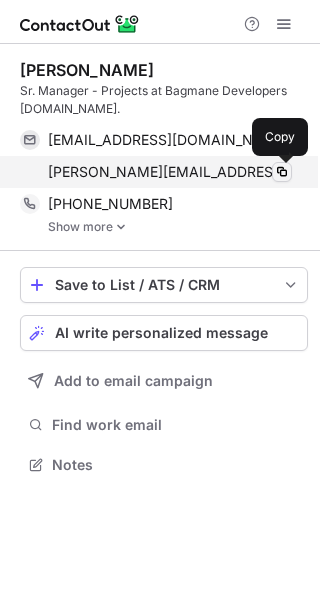 click at bounding box center [282, 172] 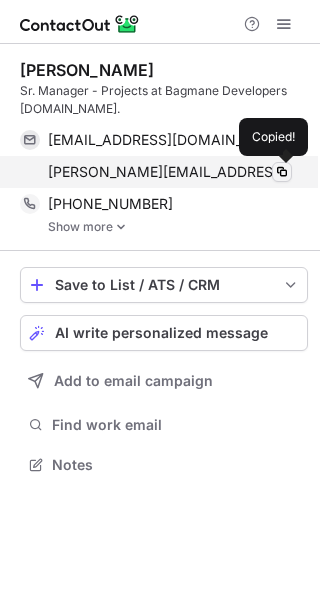 click at bounding box center [282, 172] 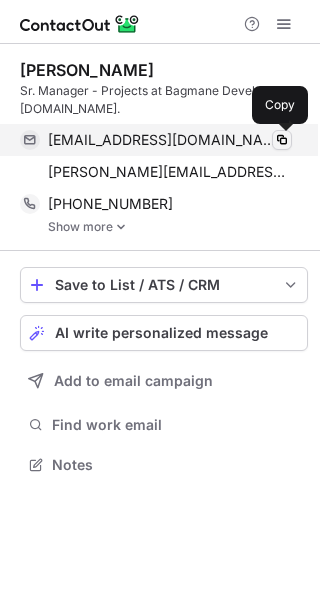 click at bounding box center [282, 140] 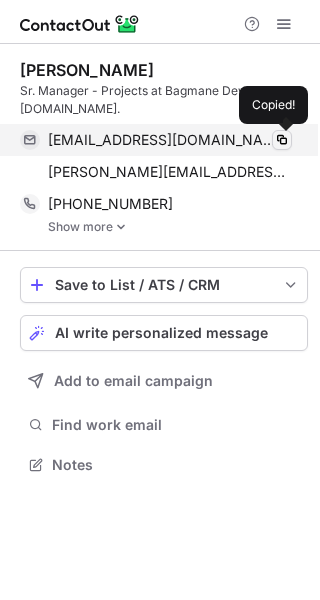 click at bounding box center (282, 140) 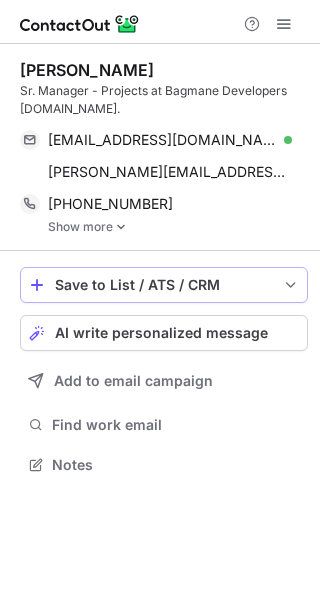 drag, startPoint x: 280, startPoint y: 133, endPoint x: 253, endPoint y: 282, distance: 151.42654 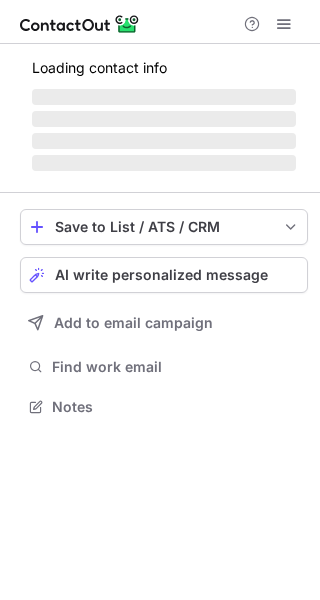 scroll, scrollTop: 0, scrollLeft: 0, axis: both 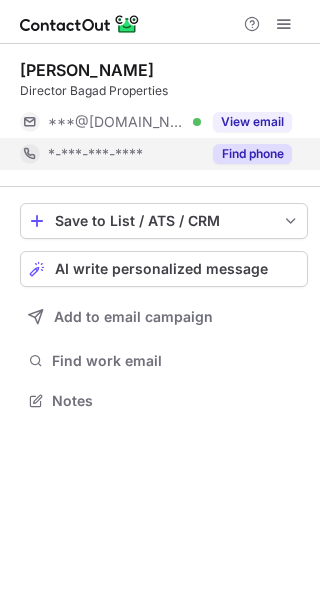 click on "Find phone" at bounding box center [246, 154] 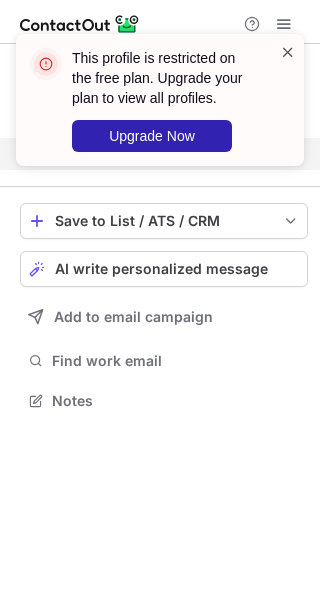 click at bounding box center (288, 52) 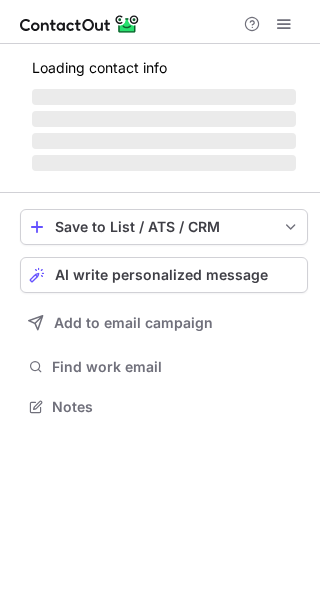 scroll, scrollTop: 0, scrollLeft: 0, axis: both 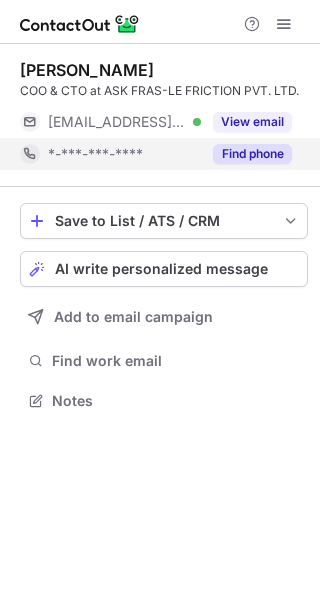click on "Find phone" at bounding box center [246, 154] 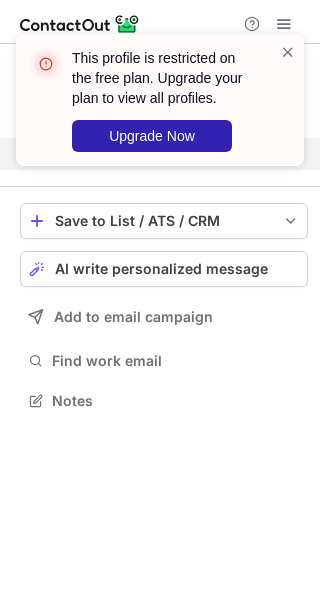 scroll, scrollTop: 354, scrollLeft: 320, axis: both 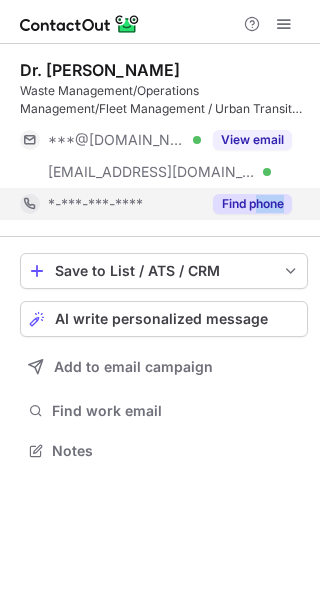 drag, startPoint x: 255, startPoint y: 225, endPoint x: 253, endPoint y: 211, distance: 14.142136 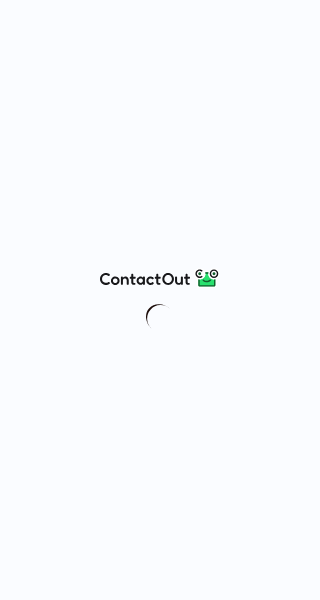 scroll, scrollTop: 0, scrollLeft: 0, axis: both 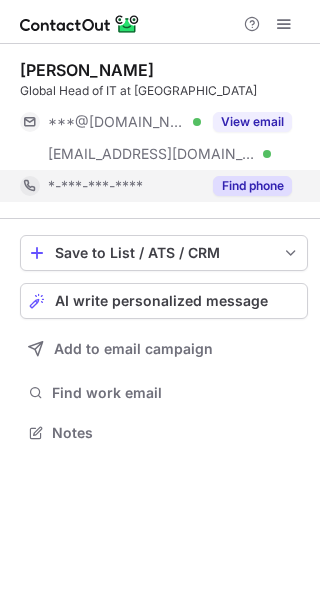 click on "Find phone" at bounding box center [252, 186] 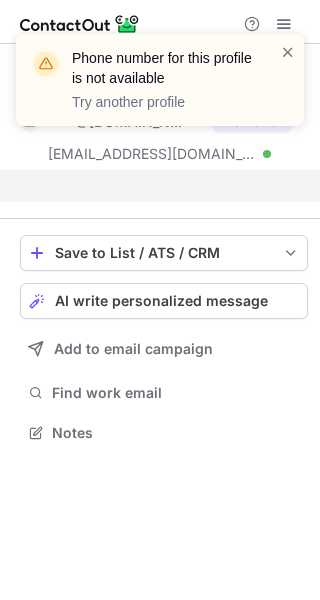 scroll, scrollTop: 386, scrollLeft: 320, axis: both 